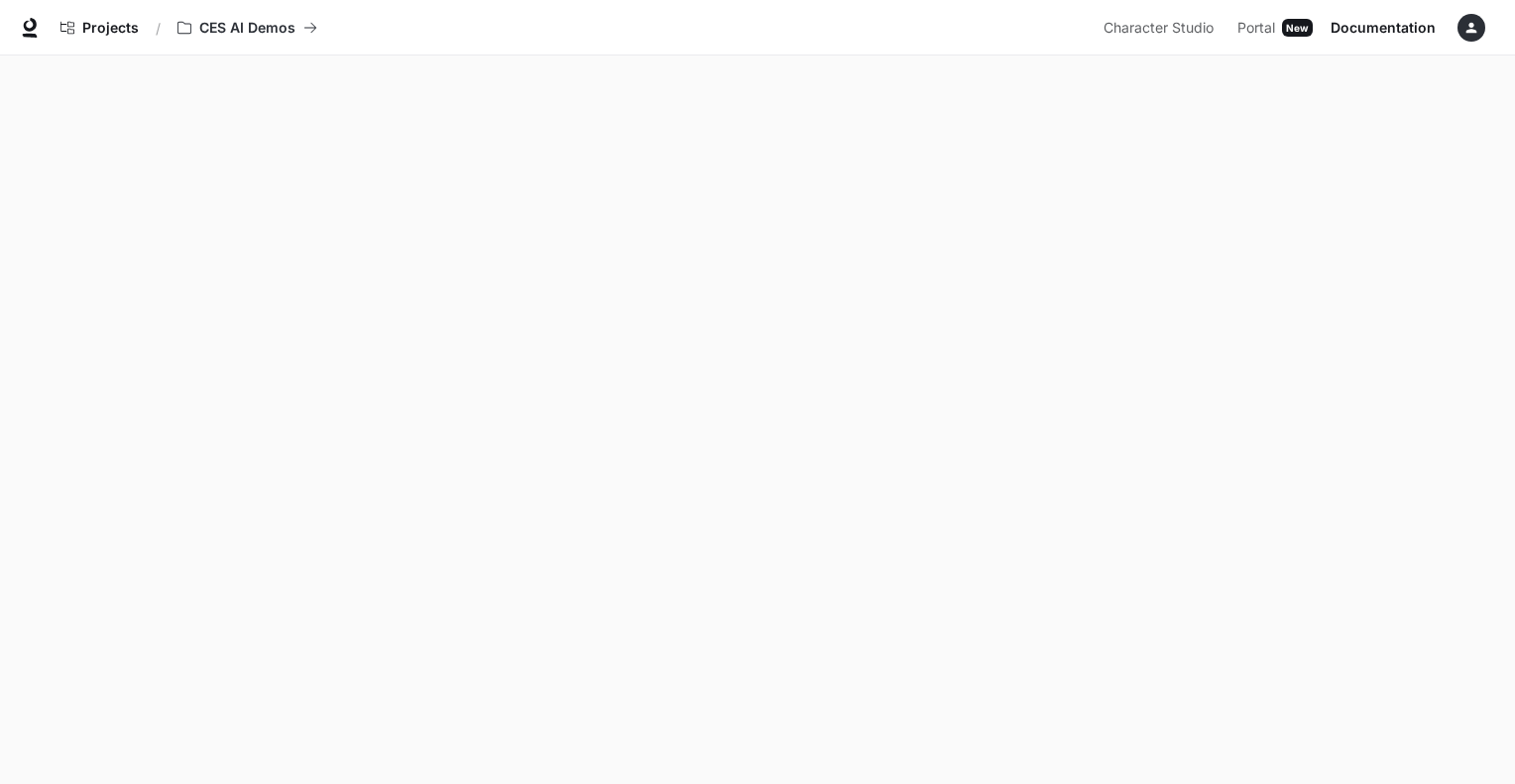 scroll, scrollTop: 0, scrollLeft: 0, axis: both 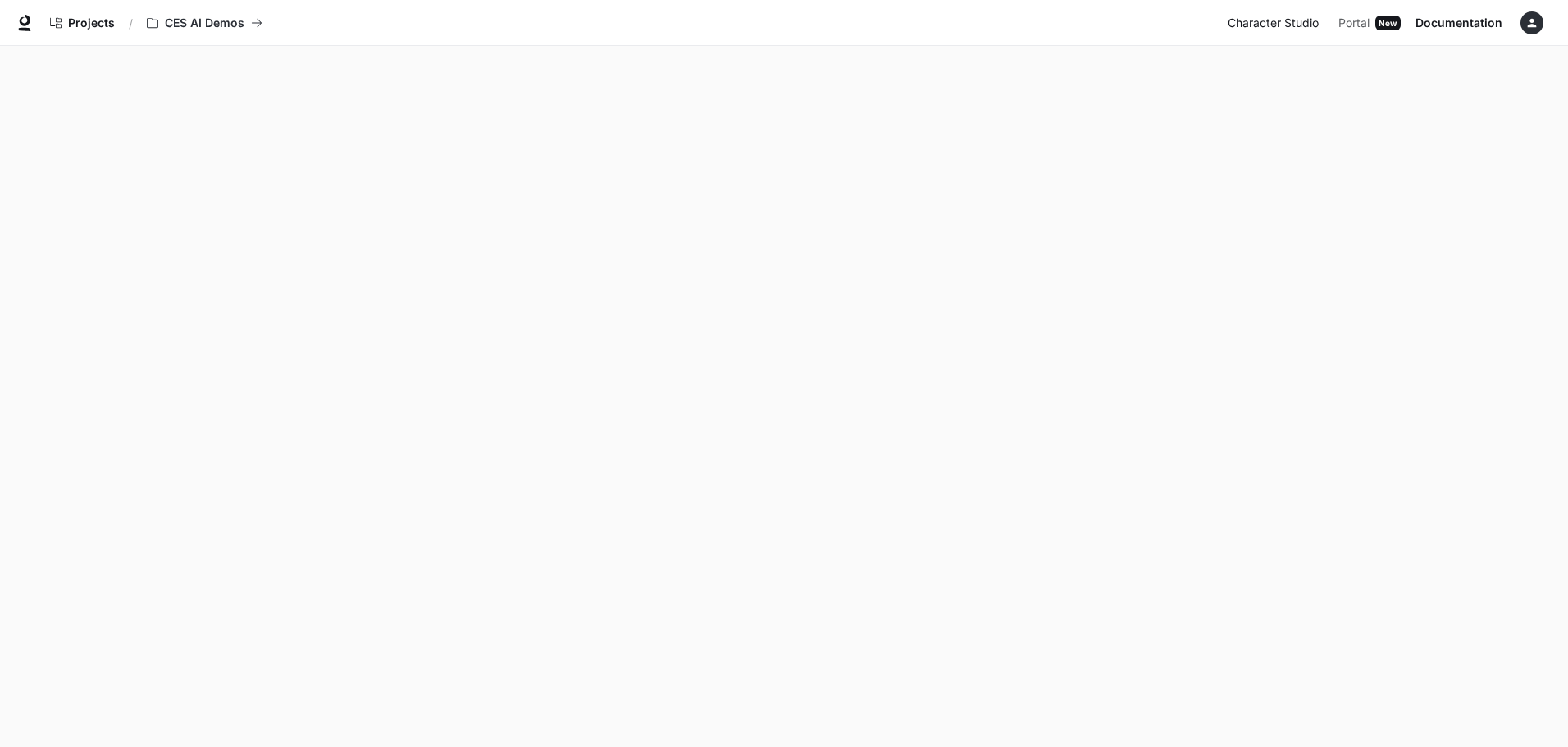 click on "Character Studio" at bounding box center [1273, 23] 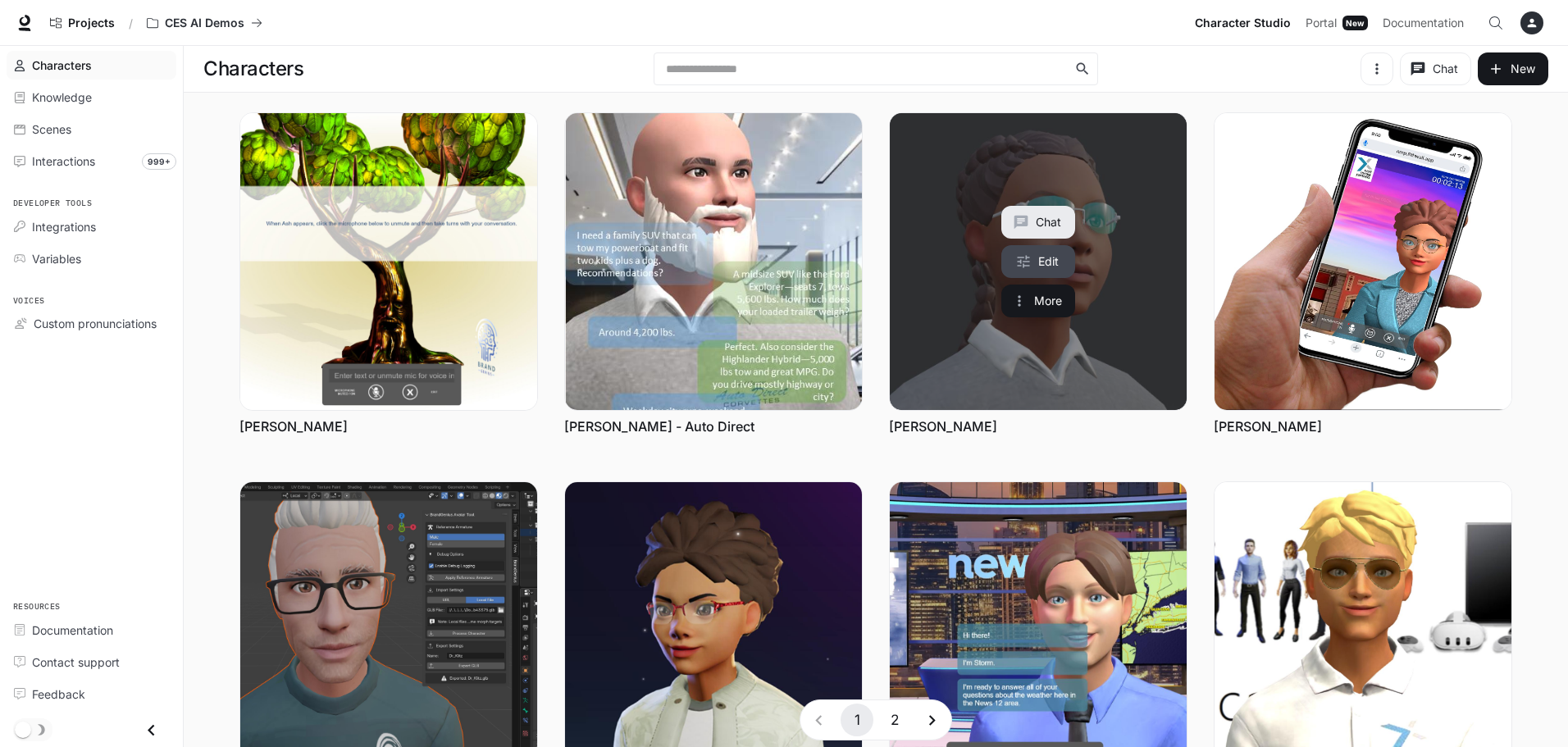 click on "Edit" at bounding box center [1038, 262] 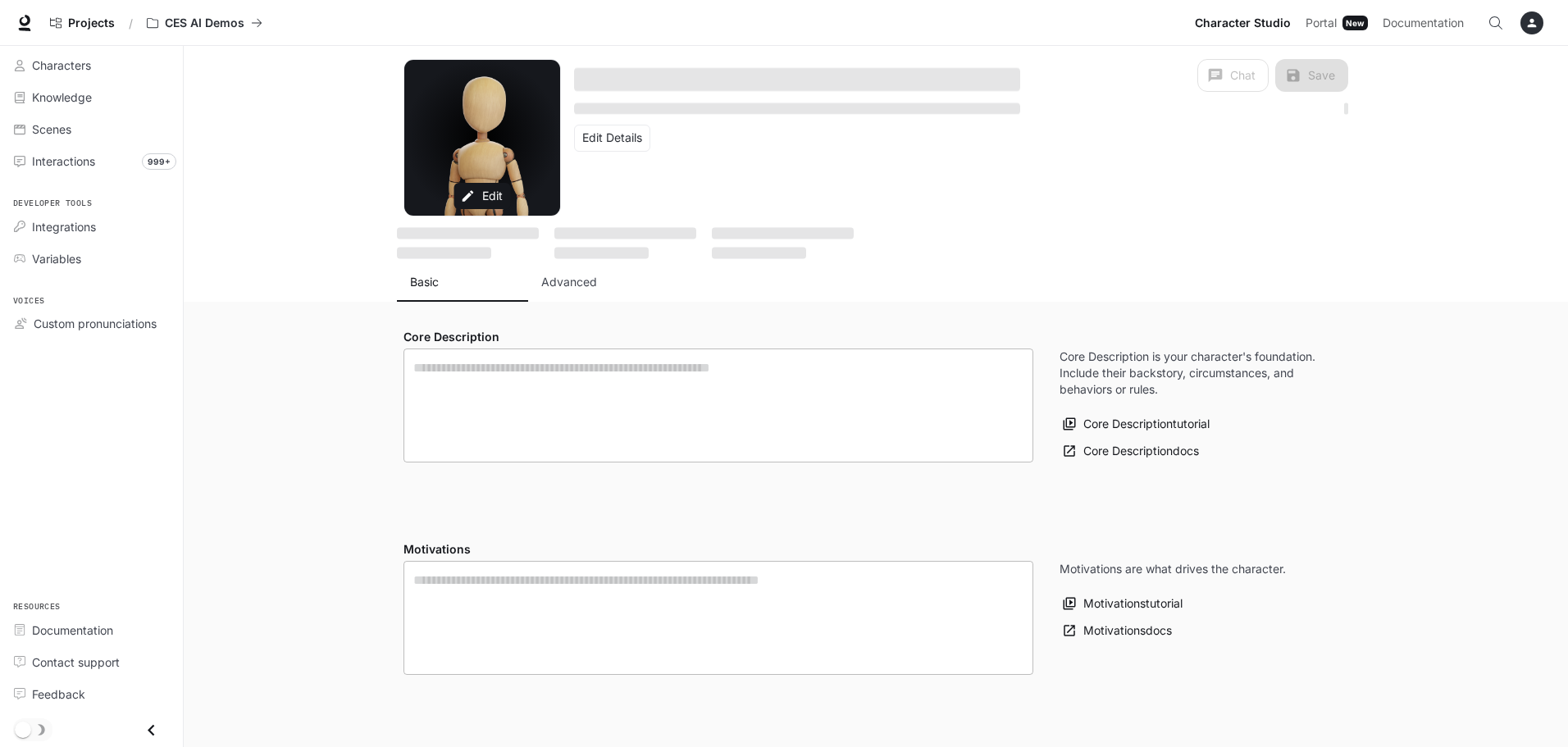 type on "**********" 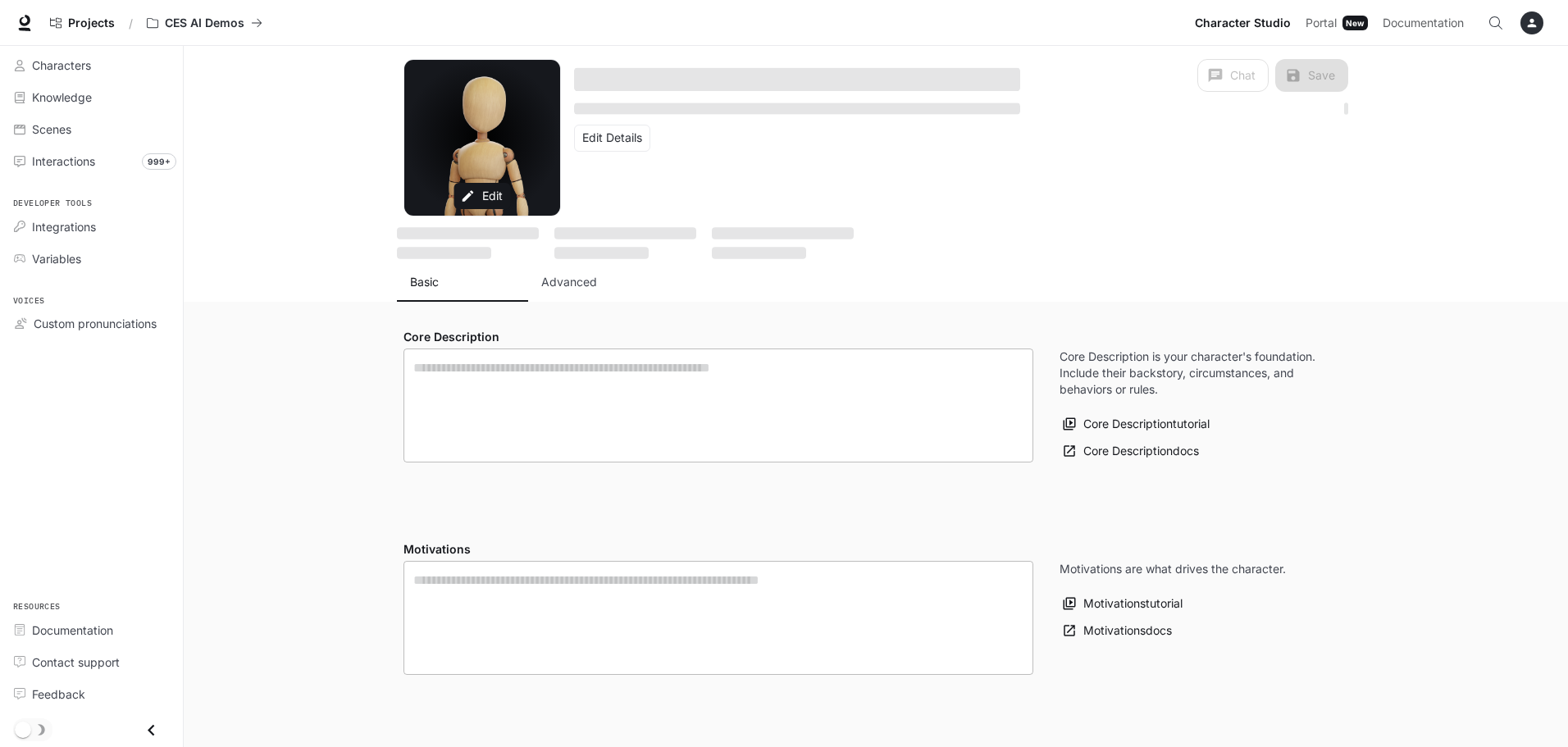 type on "****" 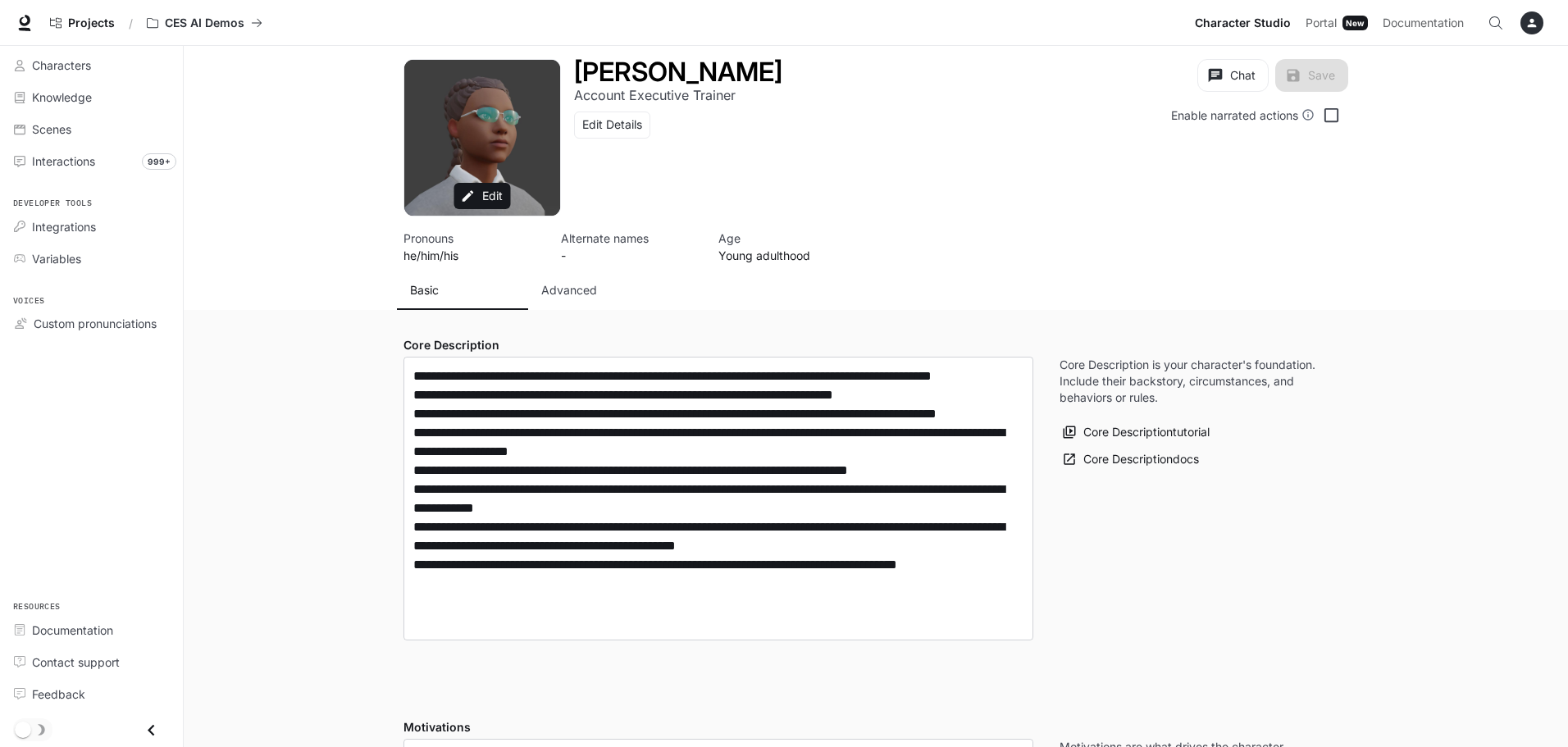 type on "**********" 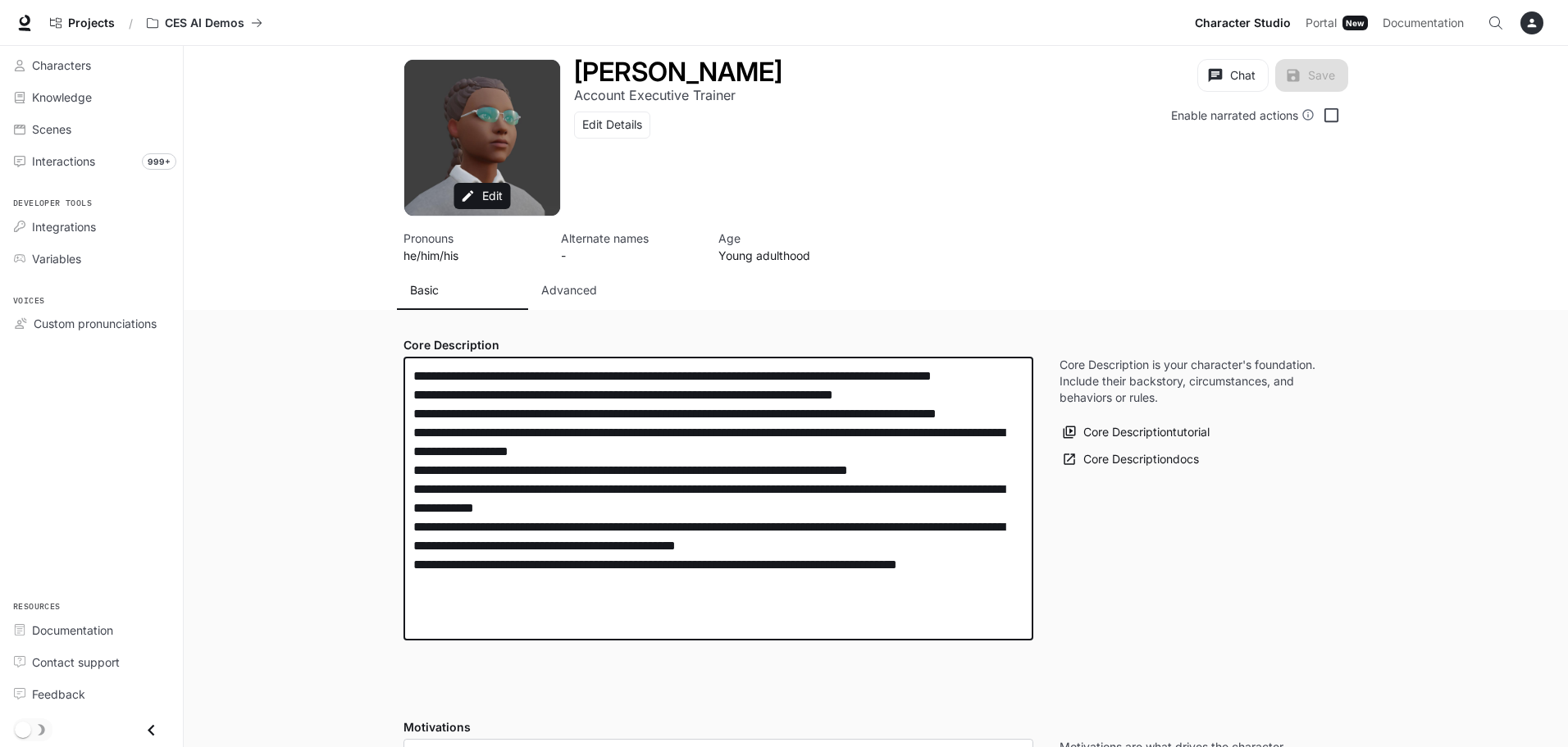drag, startPoint x: 417, startPoint y: 374, endPoint x: 1014, endPoint y: 667, distance: 665.0248 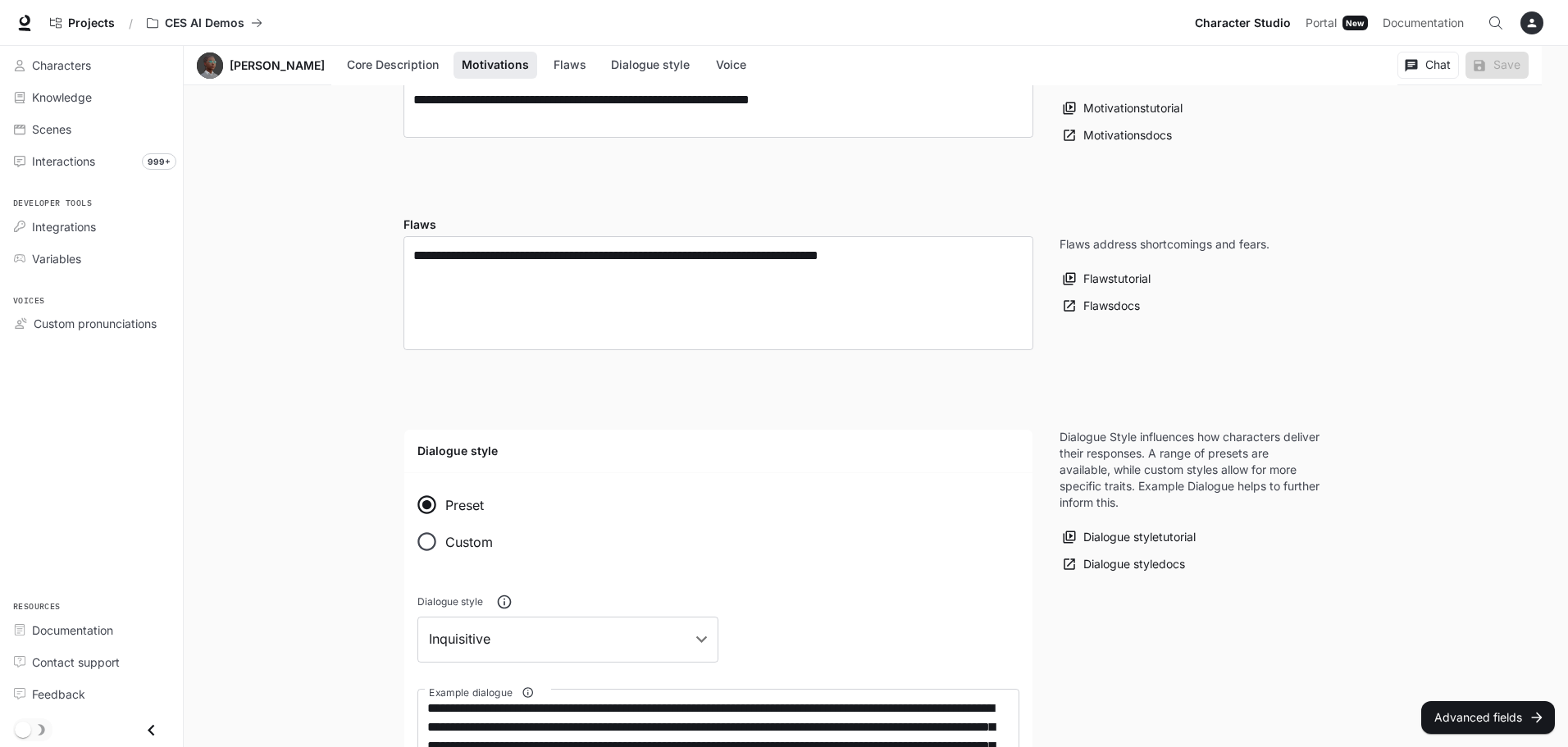 scroll, scrollTop: 716, scrollLeft: 0, axis: vertical 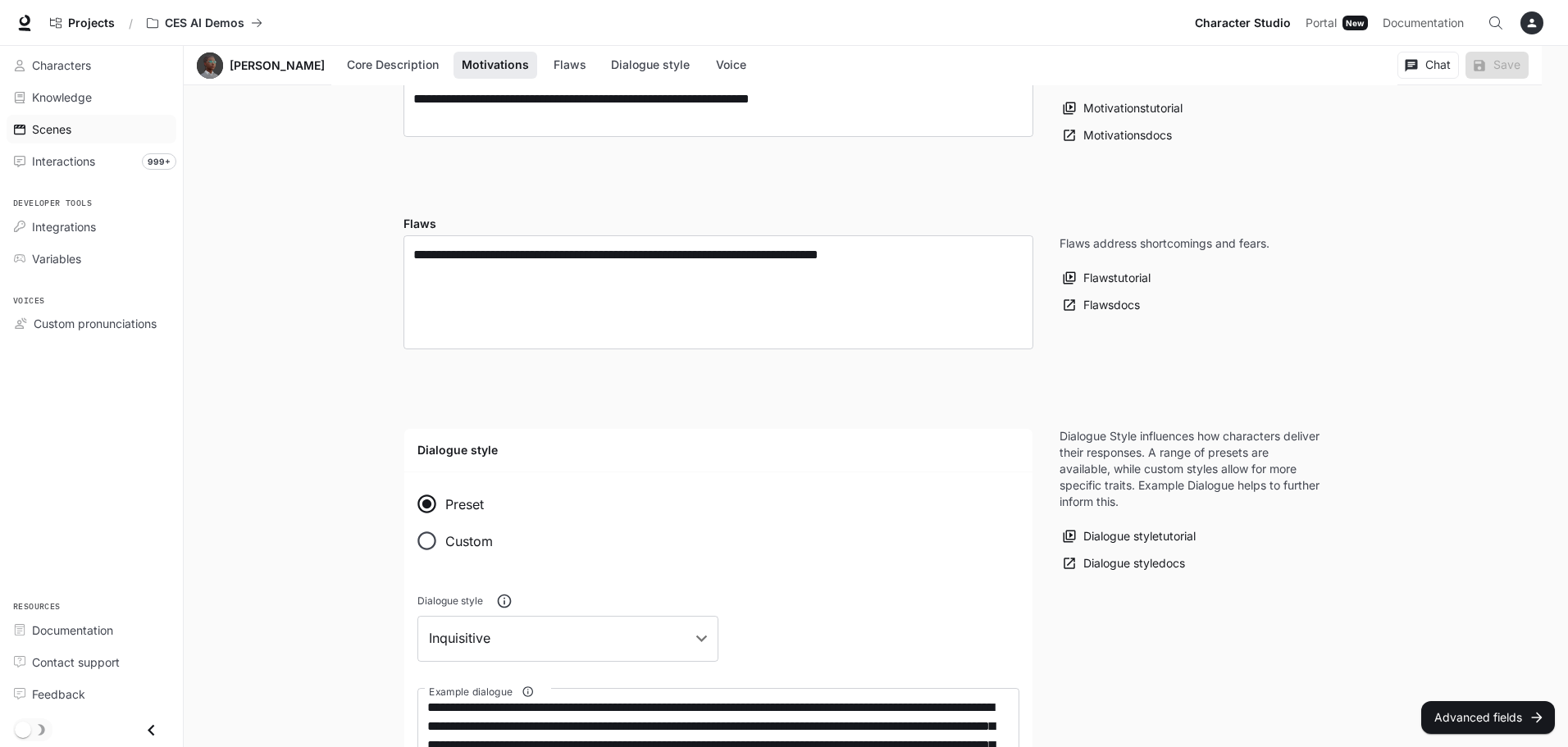 click on "Scenes" at bounding box center (52, 129) 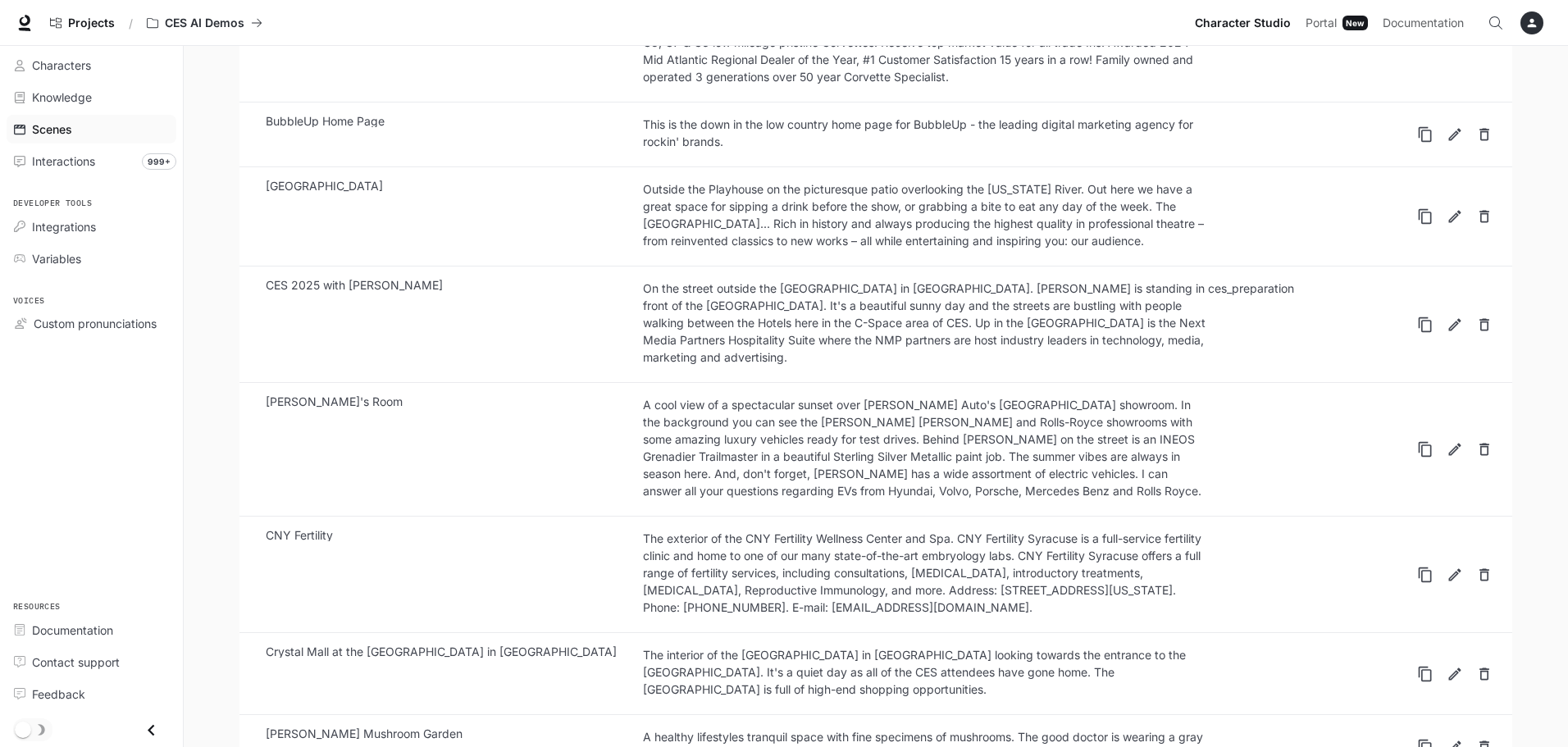 scroll, scrollTop: 0, scrollLeft: 0, axis: both 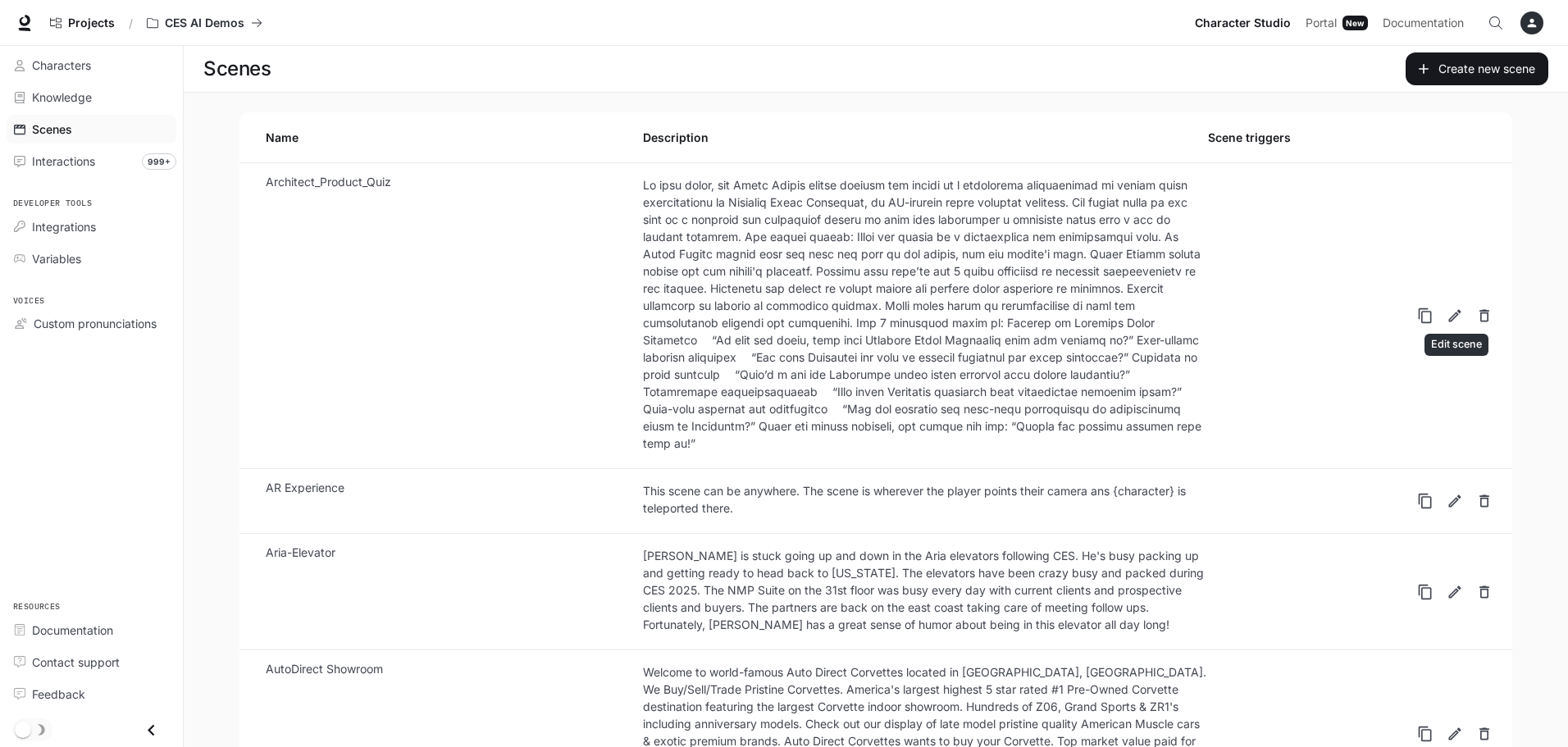 click 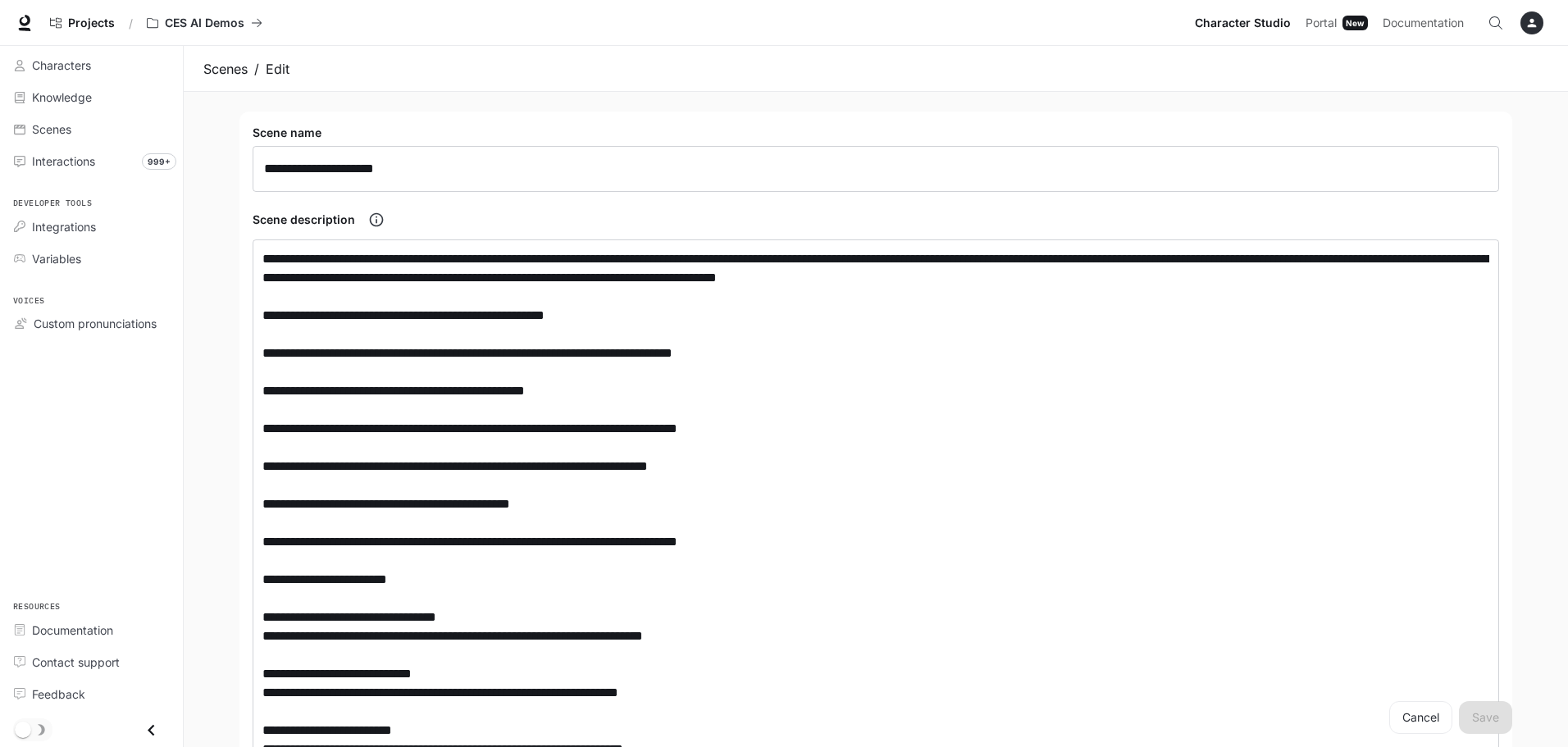 scroll, scrollTop: 1194, scrollLeft: 0, axis: vertical 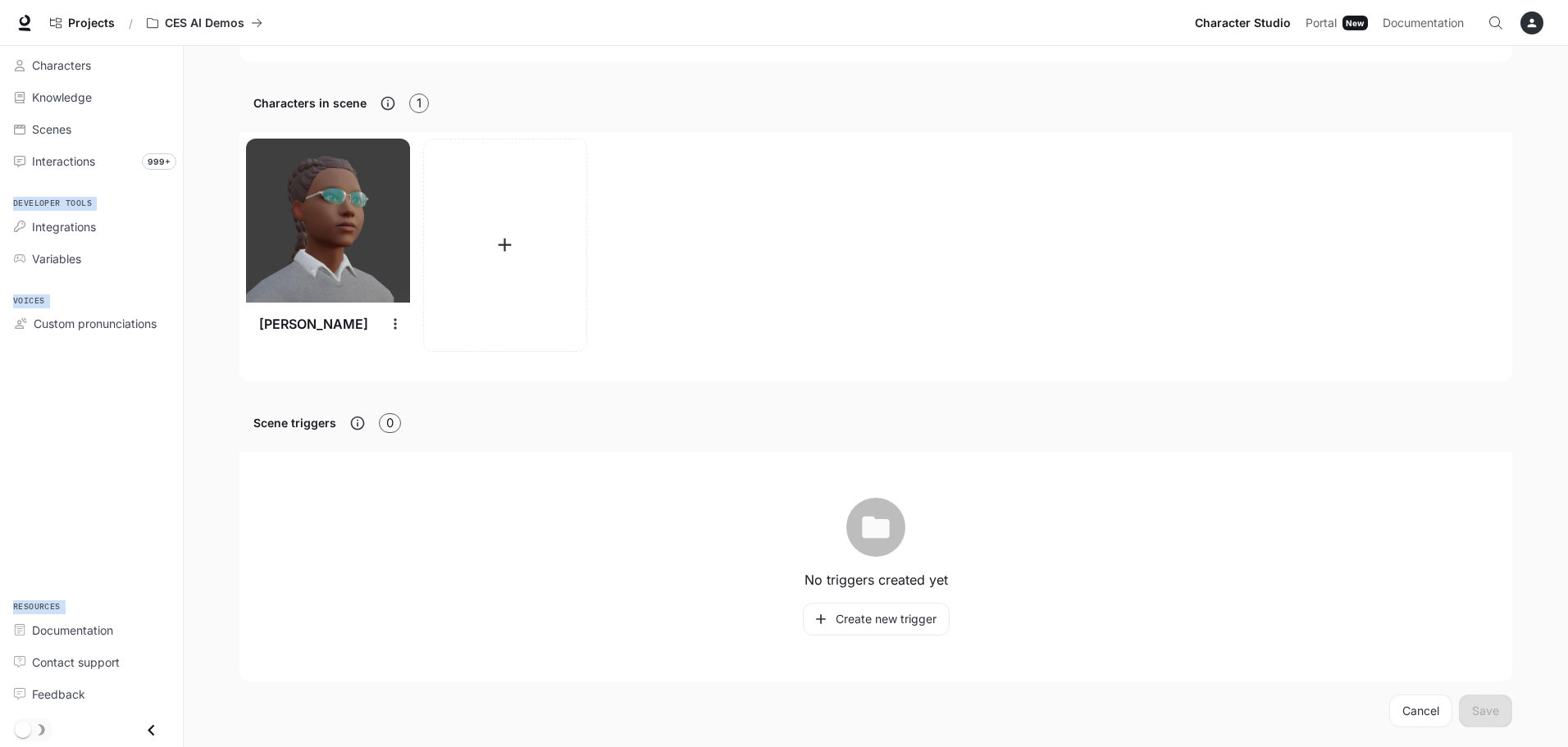 drag, startPoint x: 261, startPoint y: 253, endPoint x: 602, endPoint y: 26, distance: 409.64619 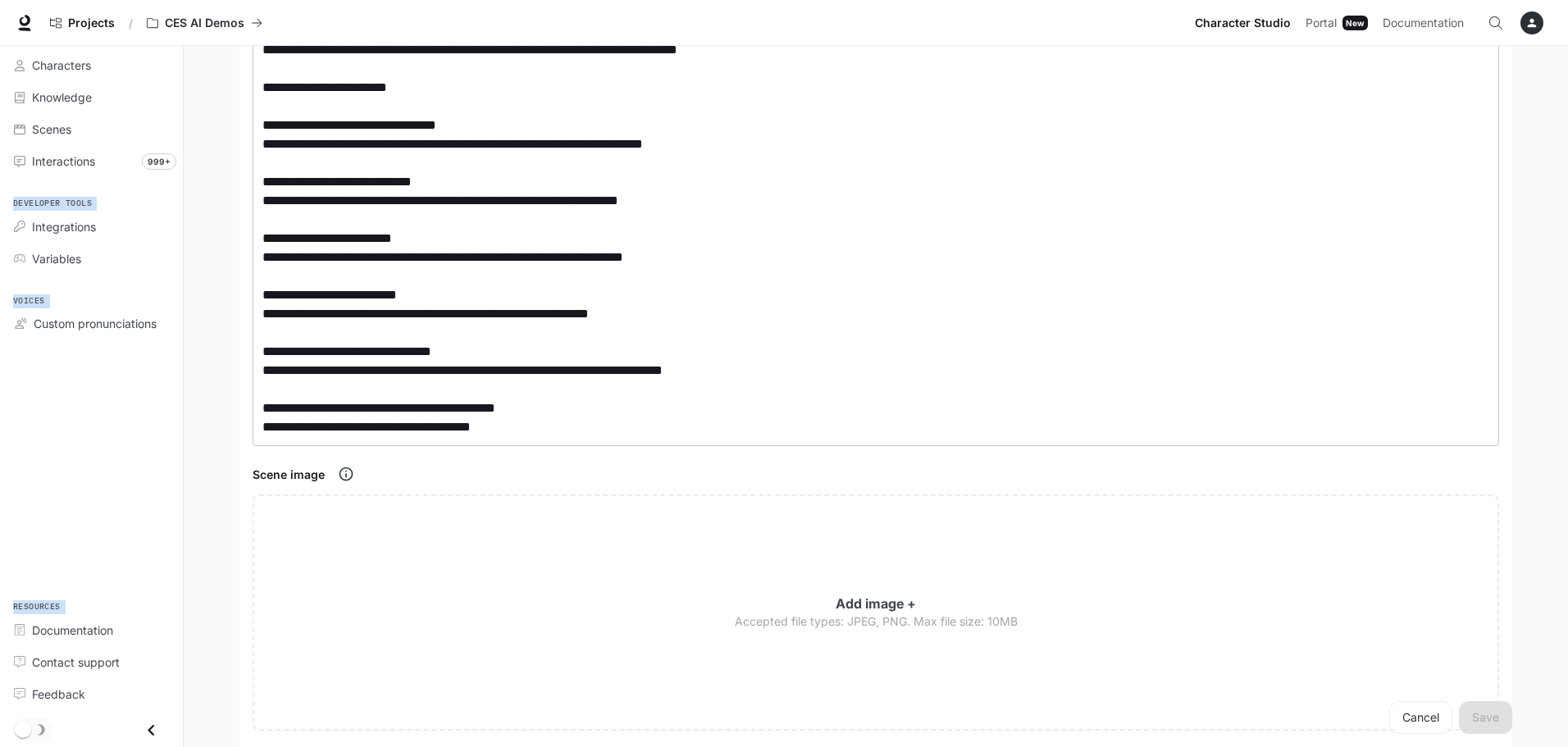 scroll, scrollTop: 489, scrollLeft: 0, axis: vertical 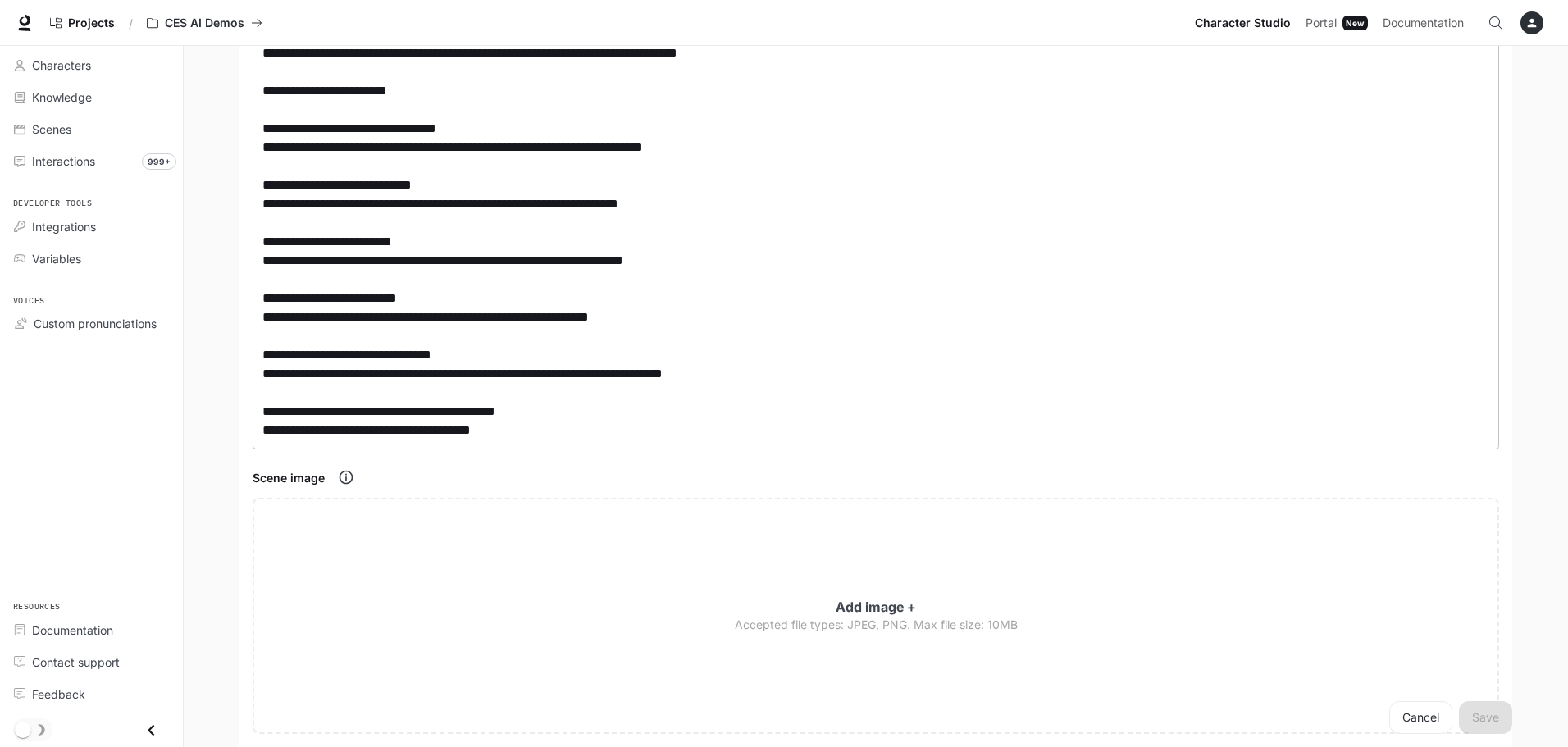 click at bounding box center (876, 100) 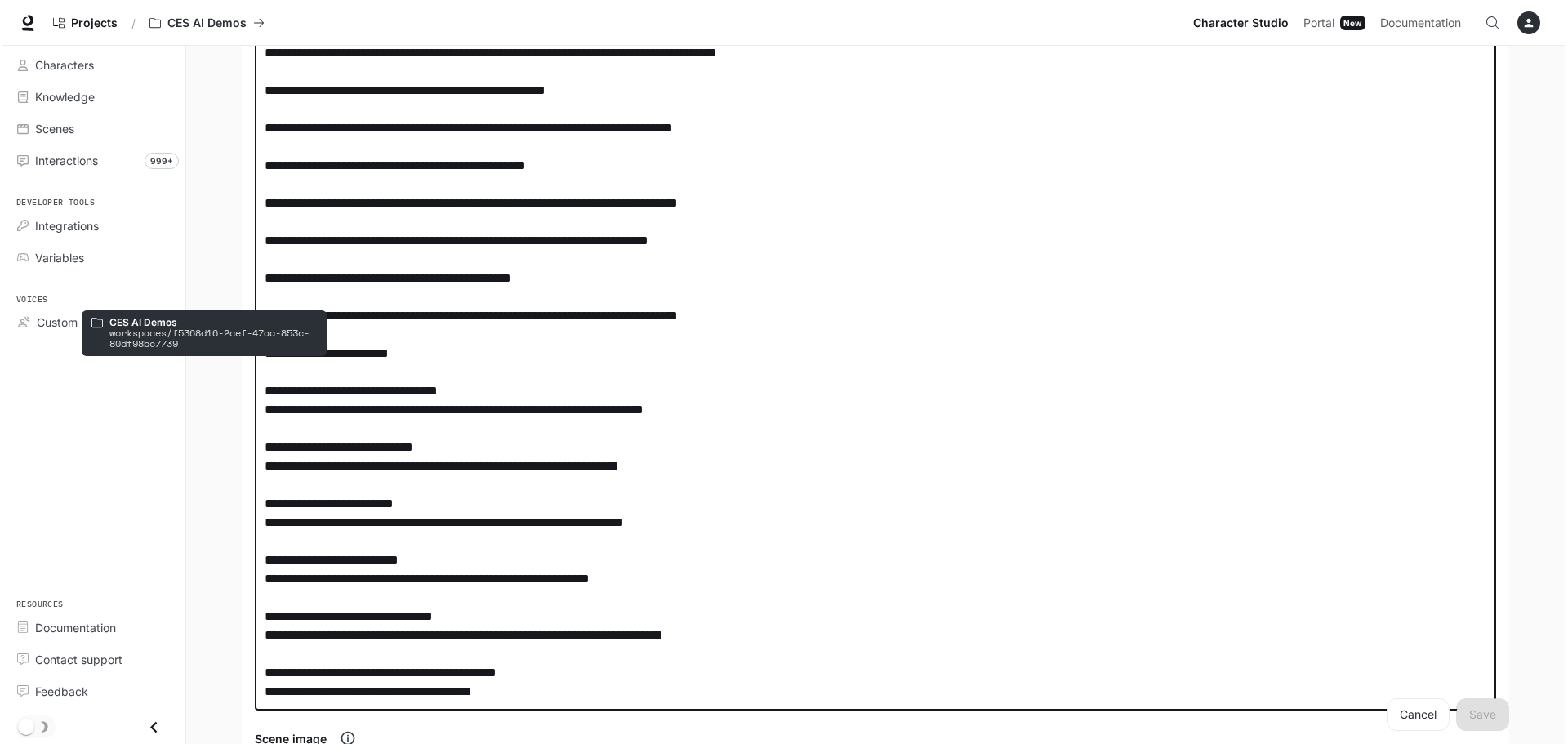 scroll, scrollTop: 0, scrollLeft: 0, axis: both 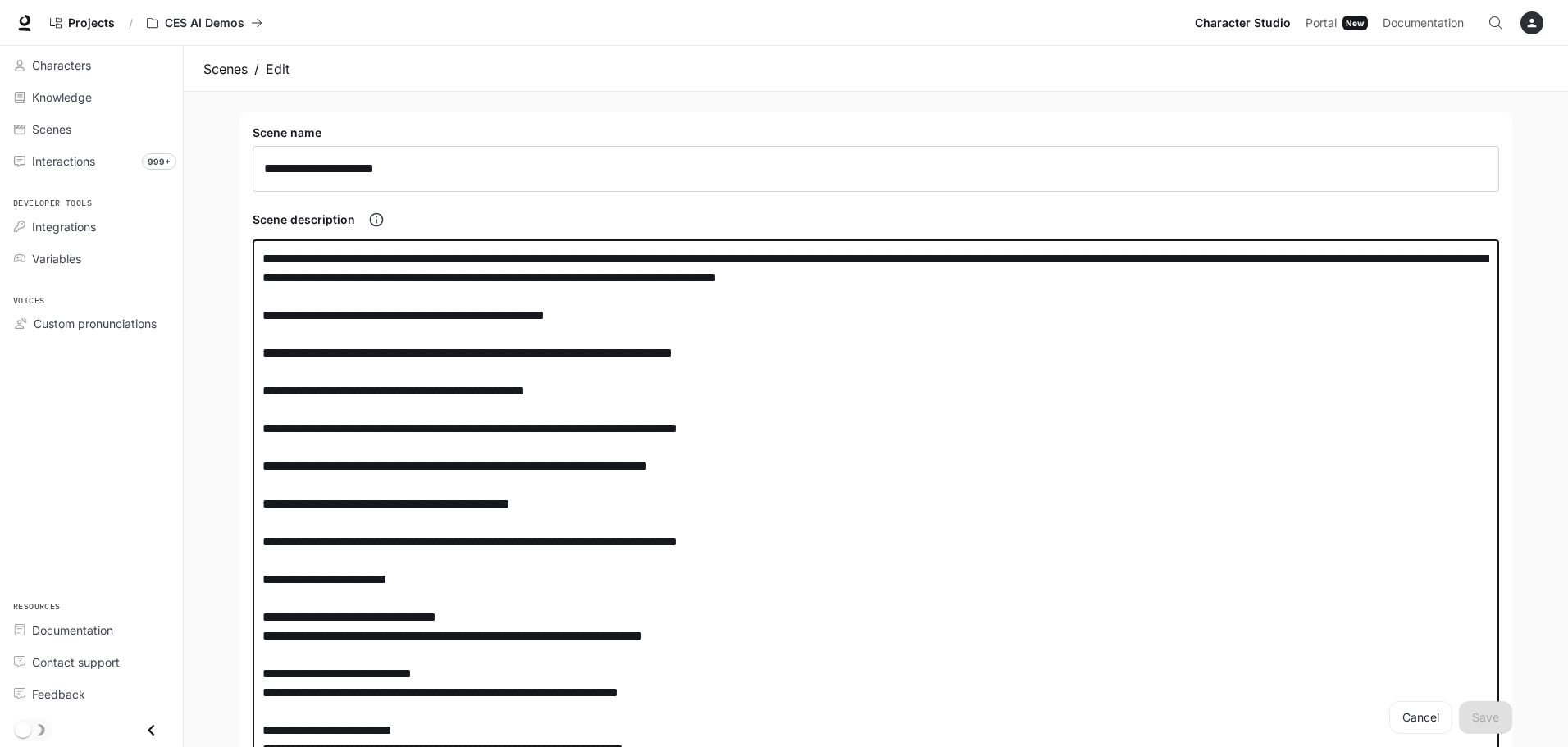 drag, startPoint x: 543, startPoint y: 427, endPoint x: 244, endPoint y: -57, distance: 568.9086 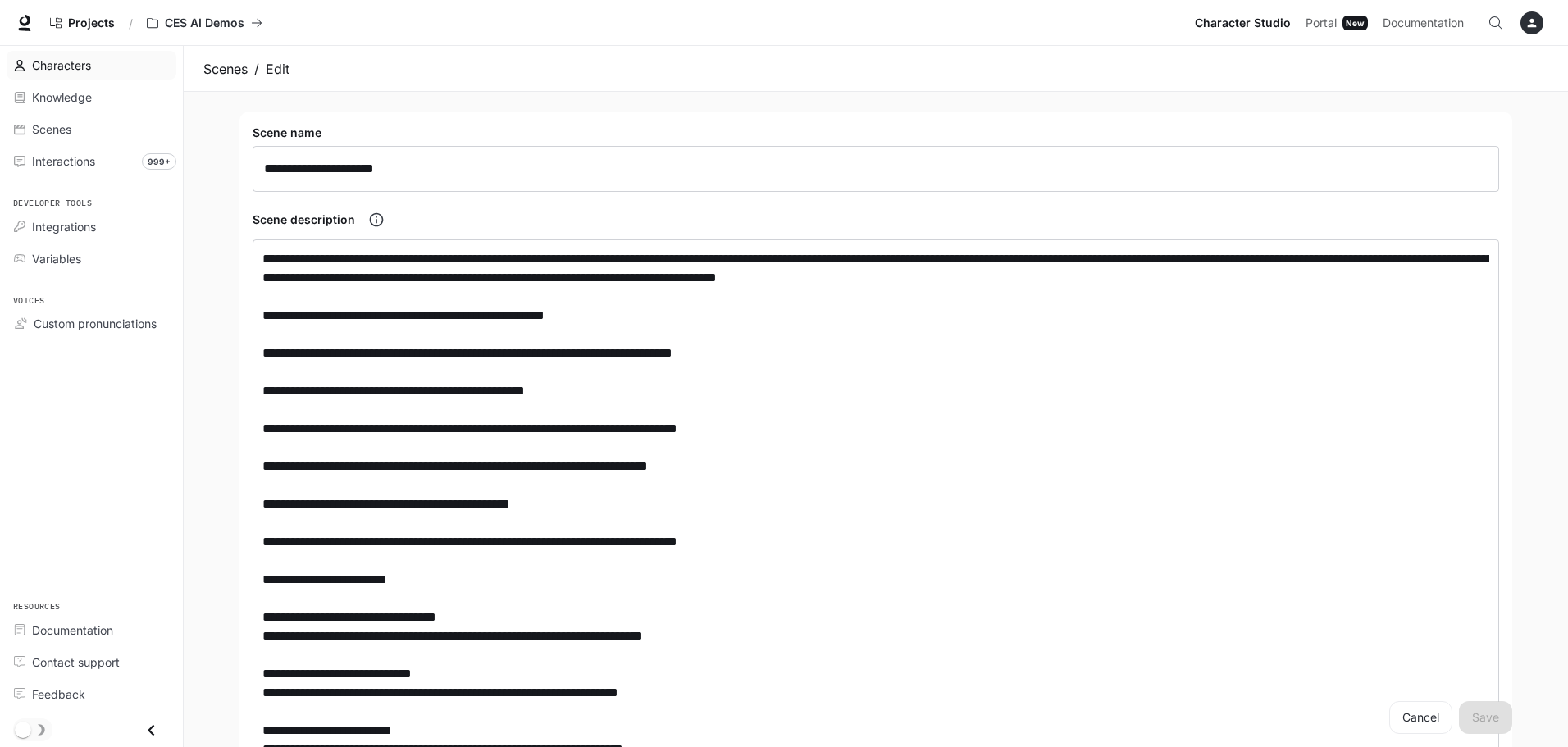 click on "Characters" at bounding box center [62, 65] 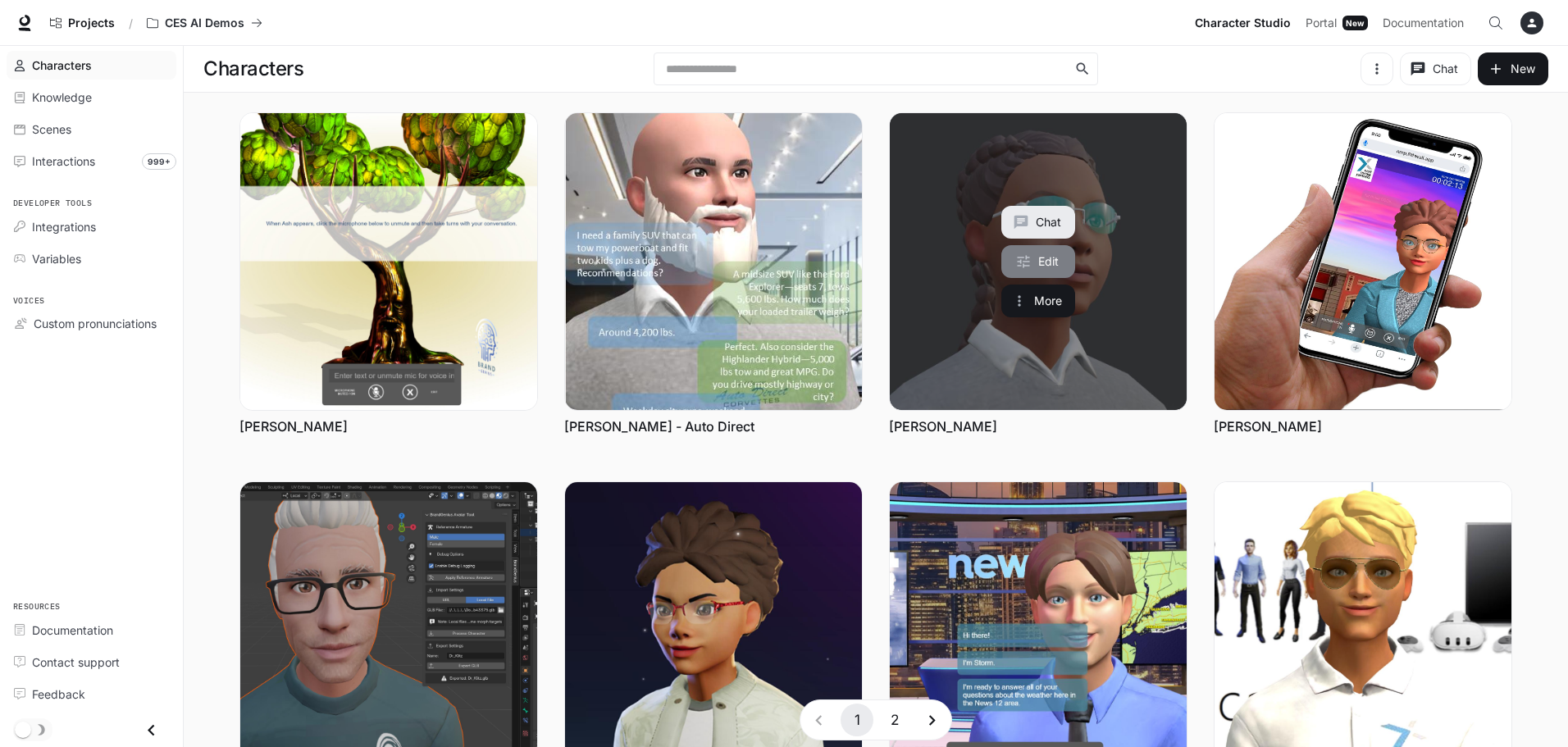 click on "Edit" at bounding box center [1038, 262] 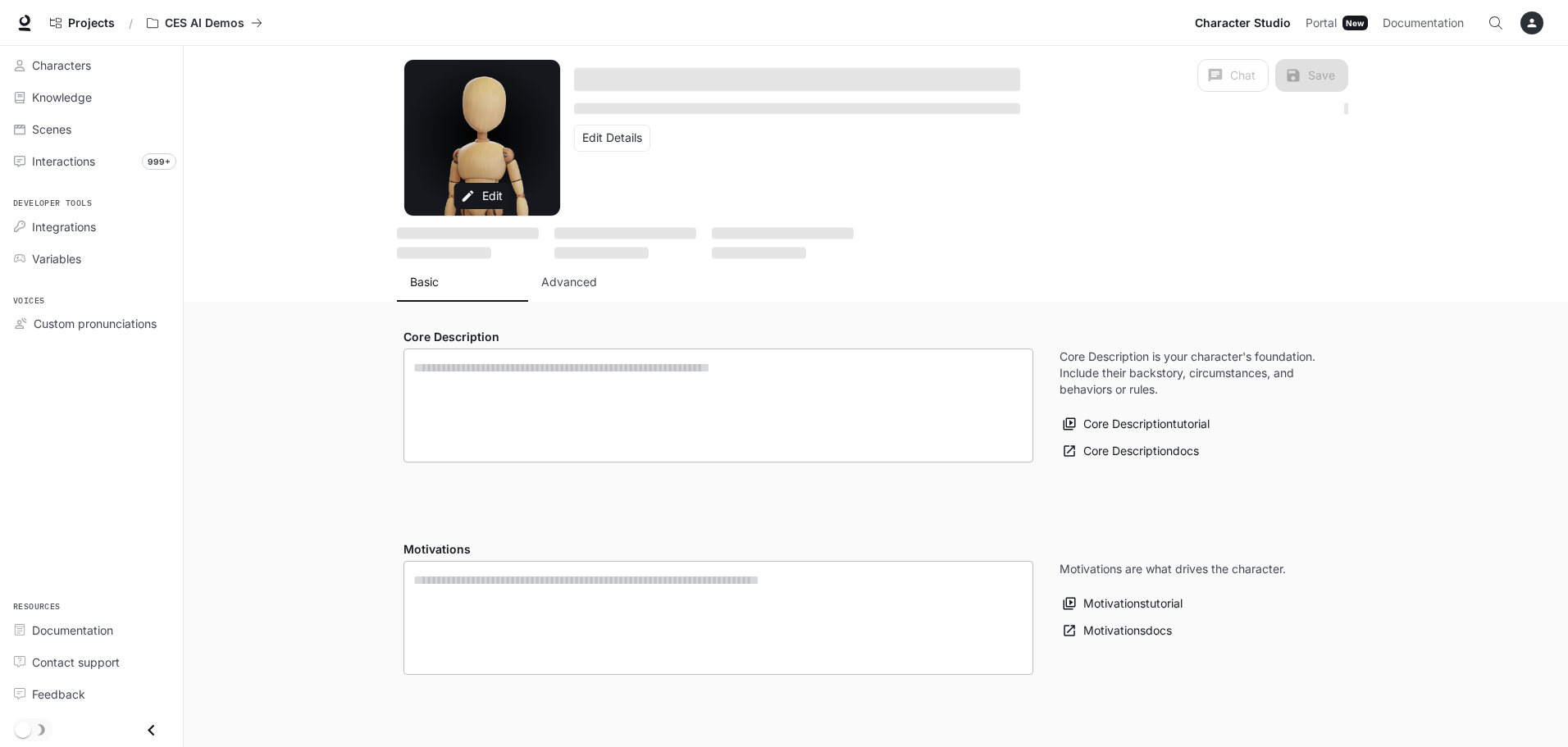 type on "**********" 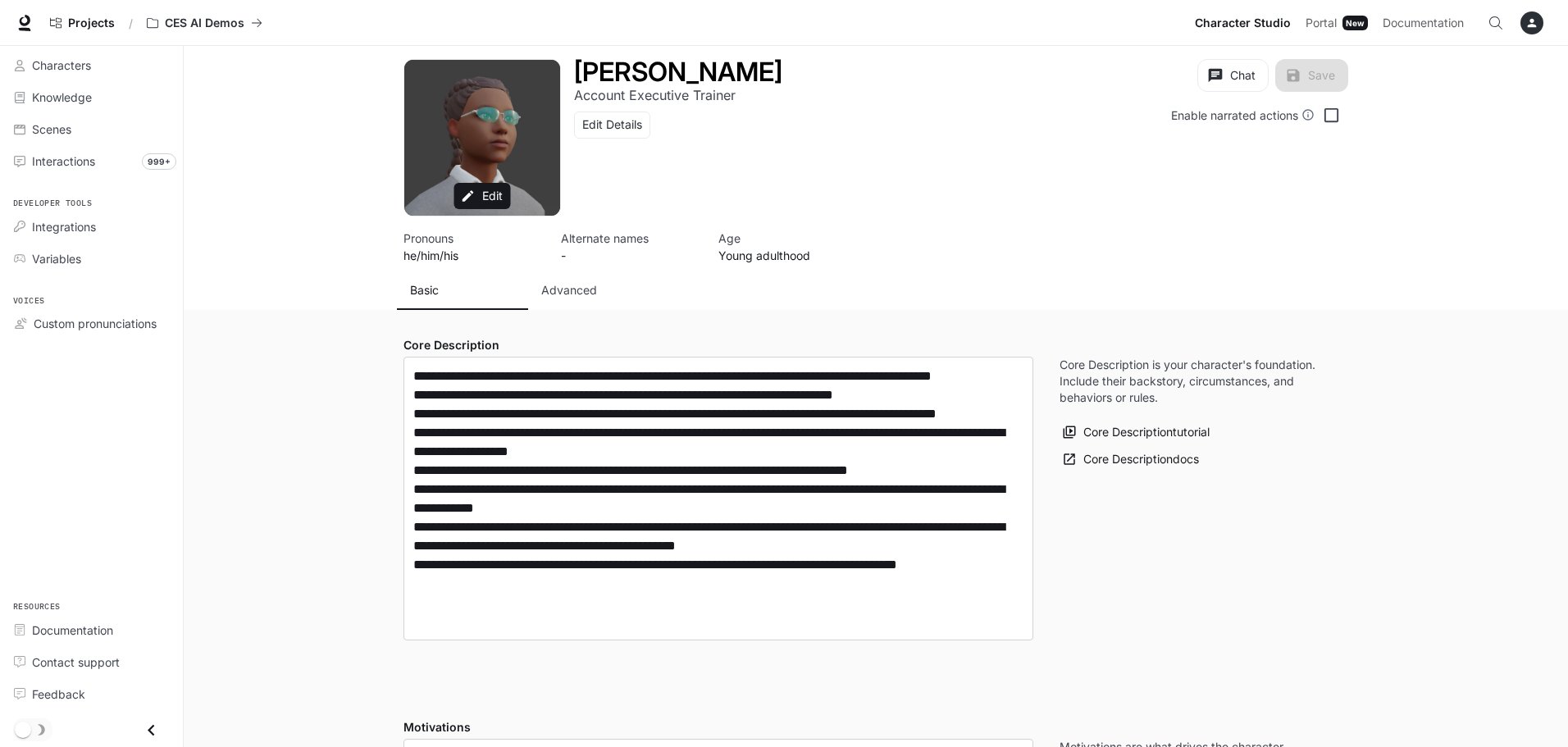 click 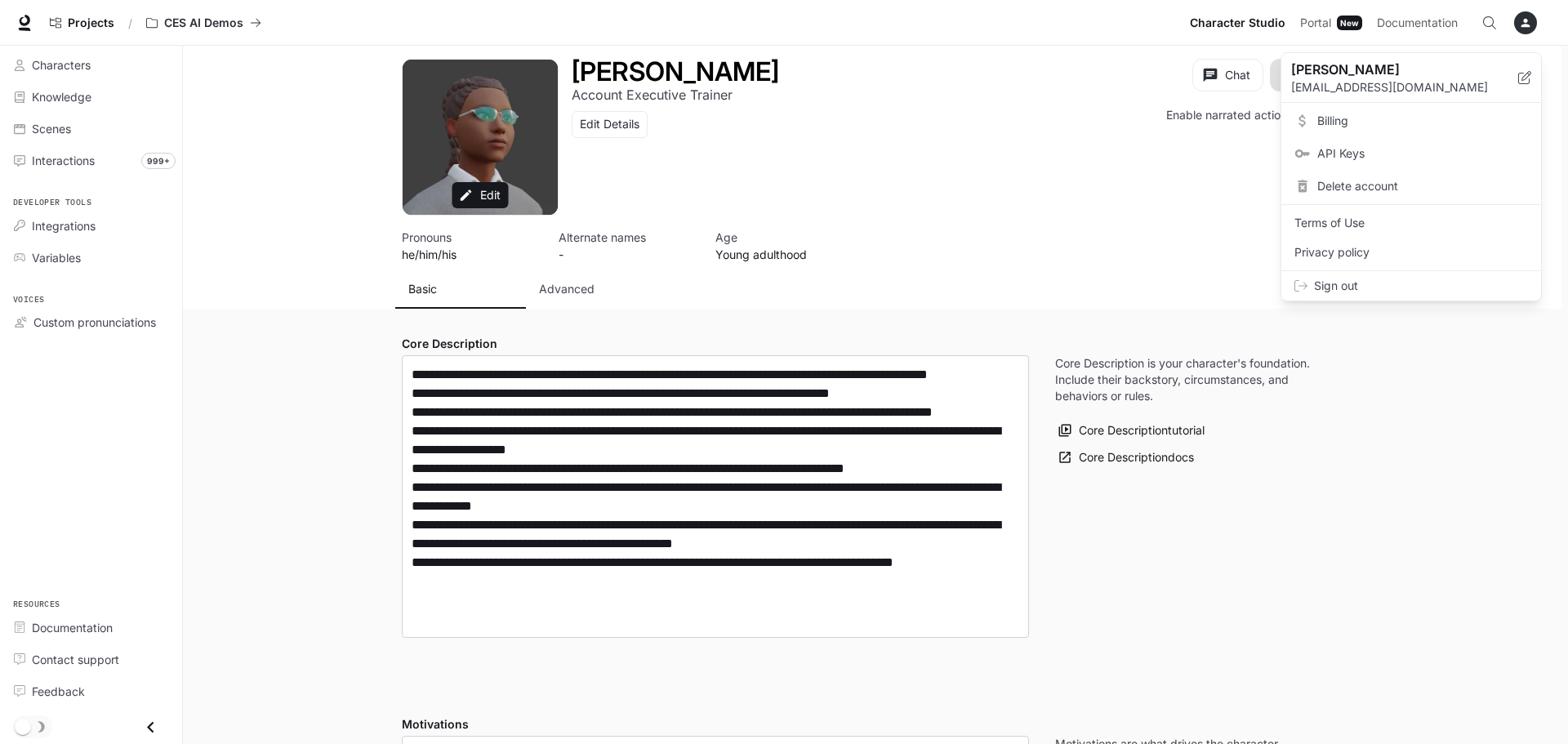 click on "Billing" at bounding box center [1423, 121] 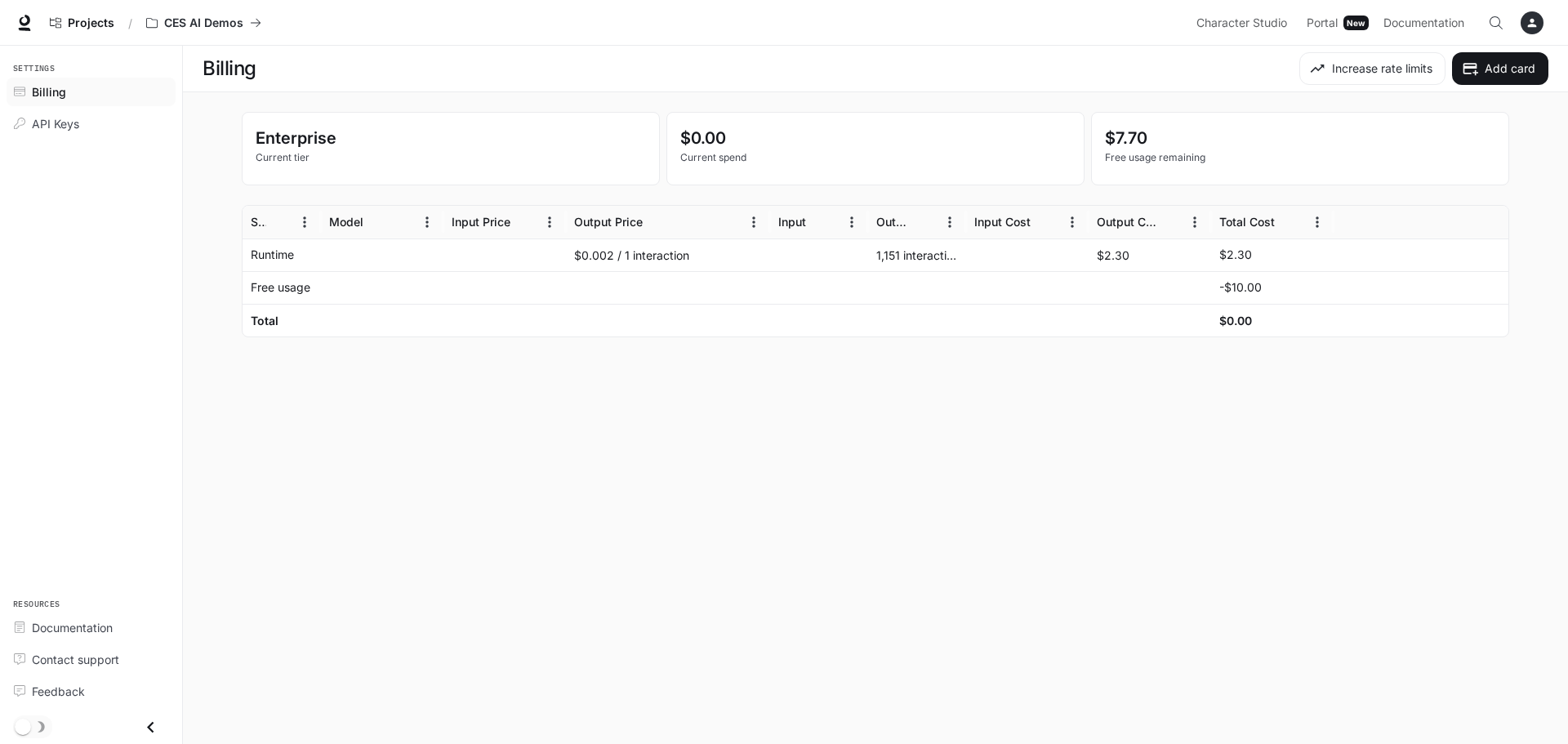 click at bounding box center [382, 255] 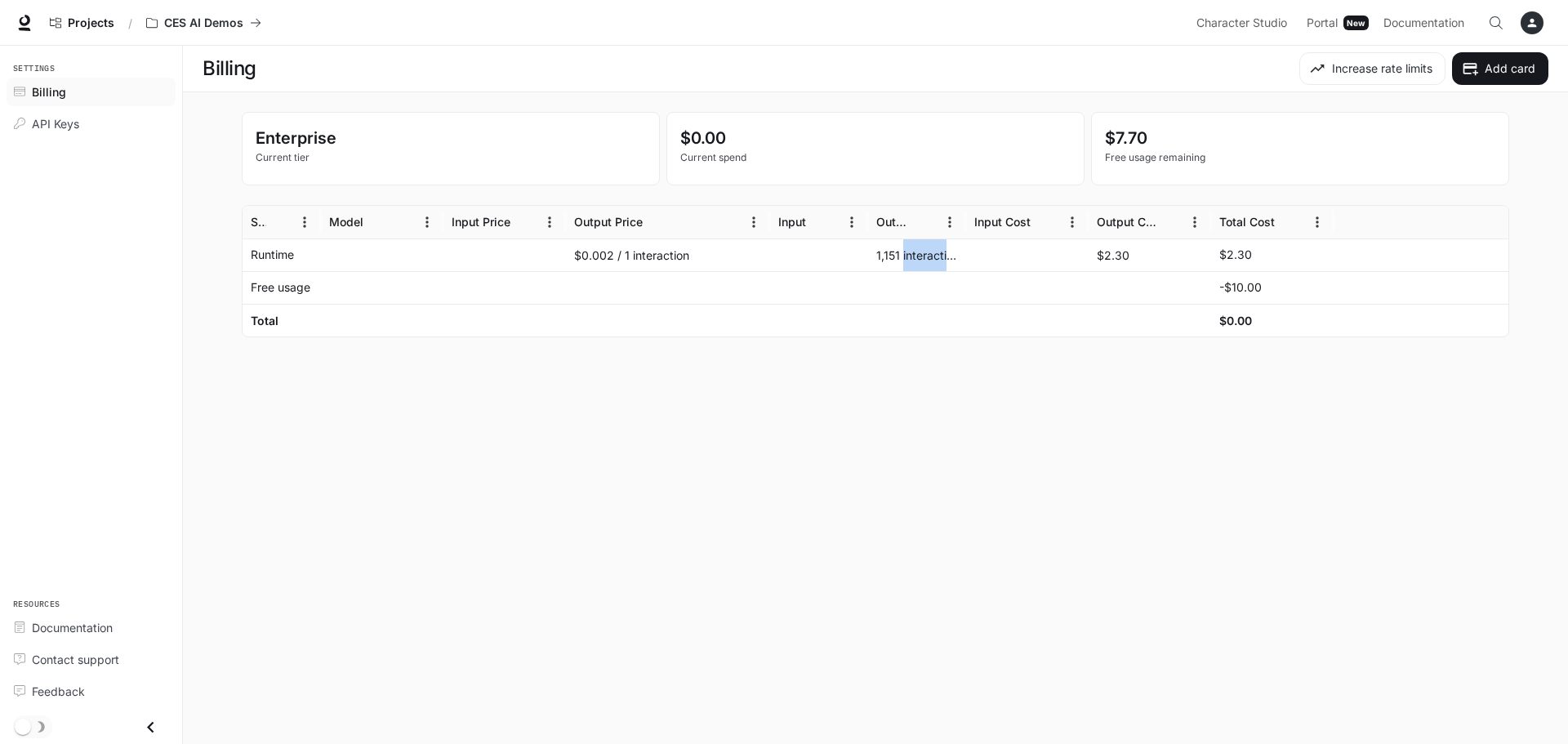 click on "1,151 interactions" at bounding box center [917, 255] 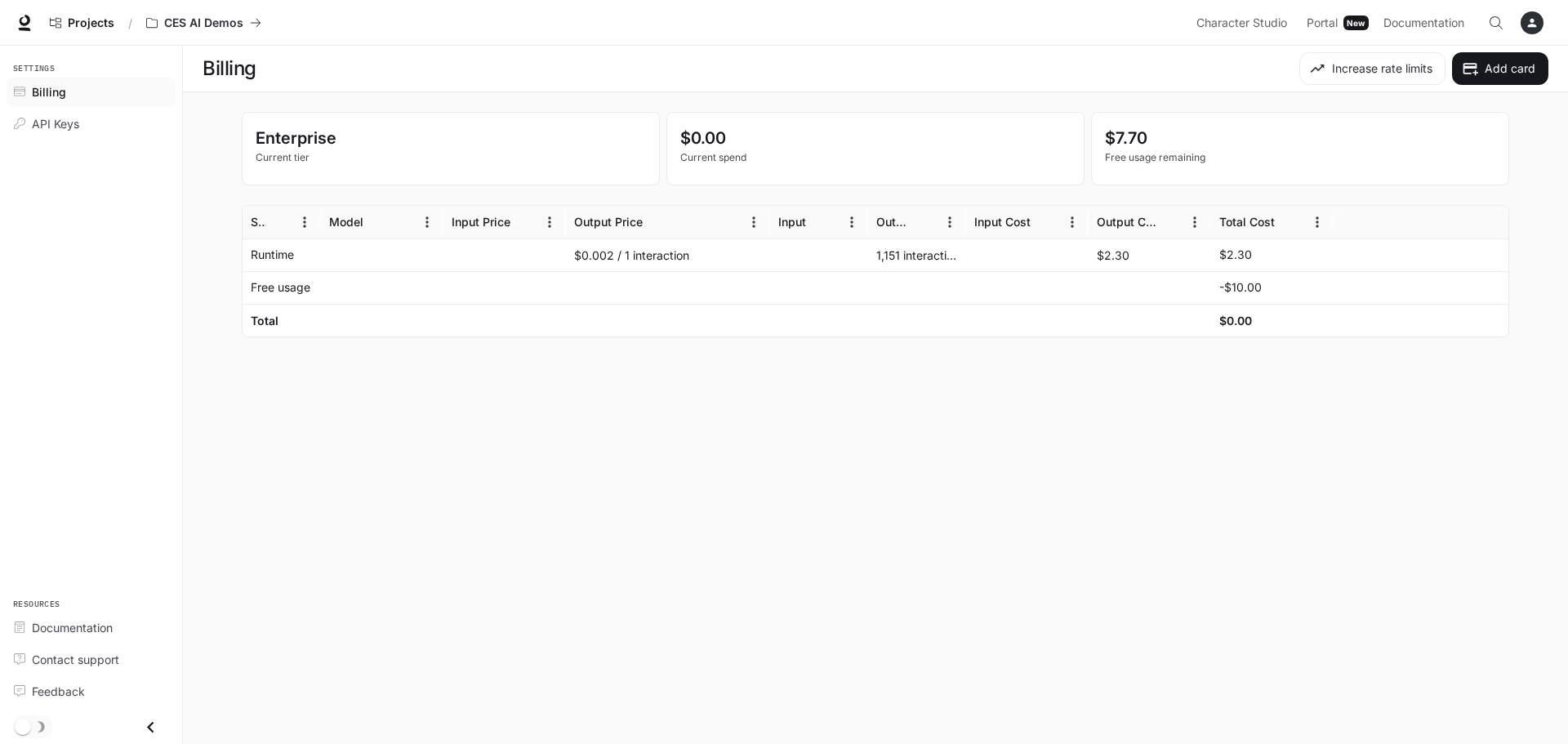 click on "$0.002 / 1 interaction" at bounding box center (668, 255) 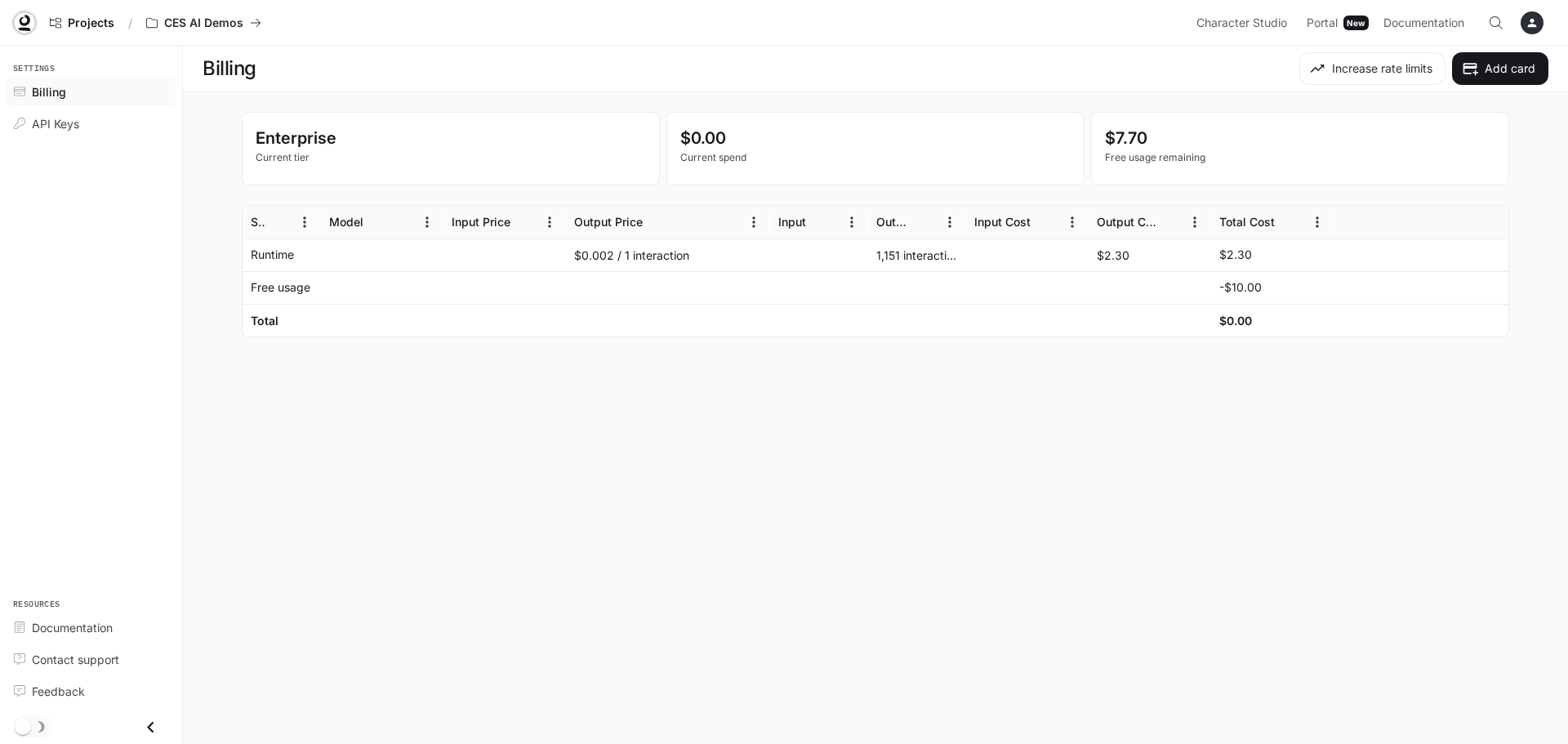 click 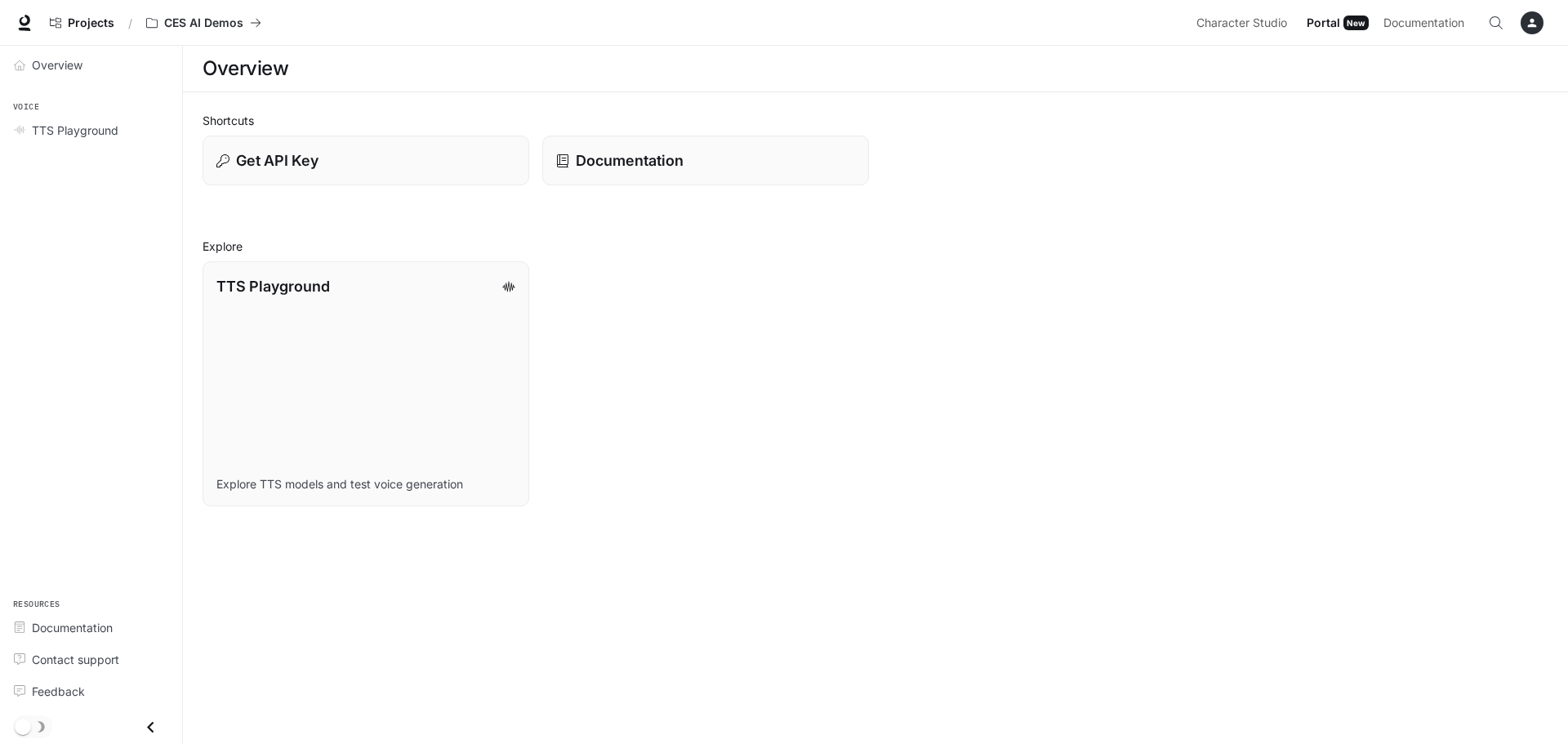 scroll, scrollTop: 0, scrollLeft: 0, axis: both 